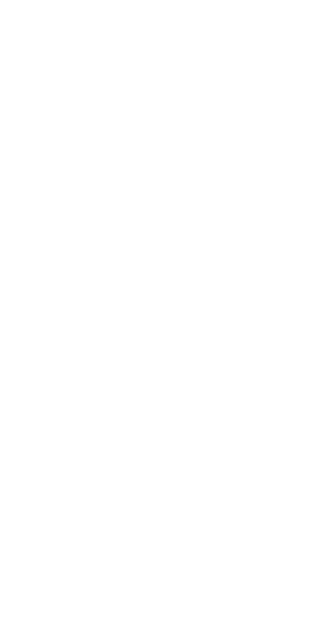 scroll, scrollTop: 0, scrollLeft: 0, axis: both 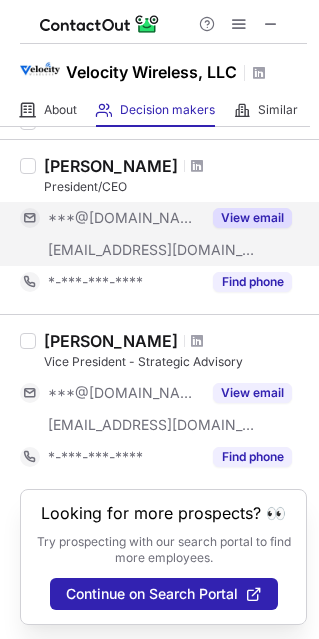 click on "View email" at bounding box center (252, 218) 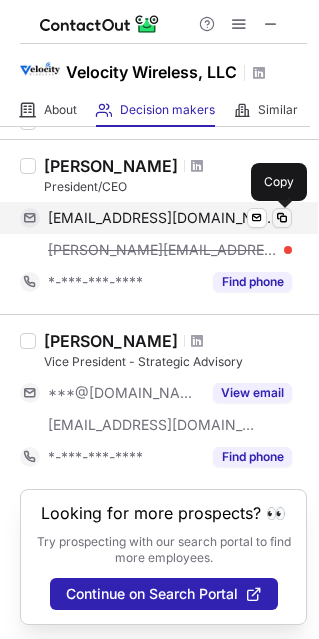 click at bounding box center [282, 218] 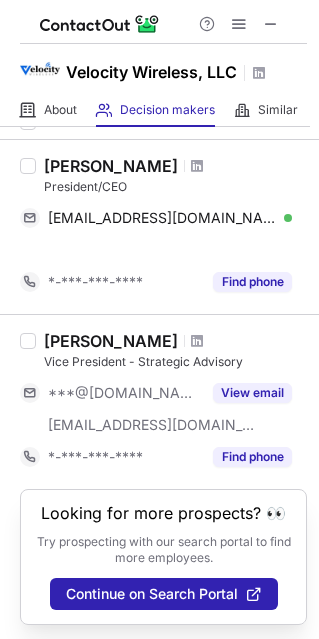 scroll, scrollTop: 43, scrollLeft: 0, axis: vertical 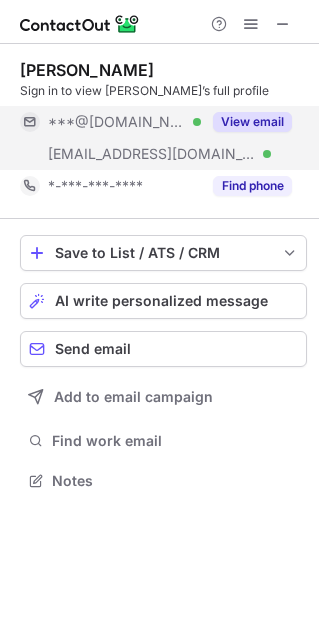 click on "View email" at bounding box center (252, 122) 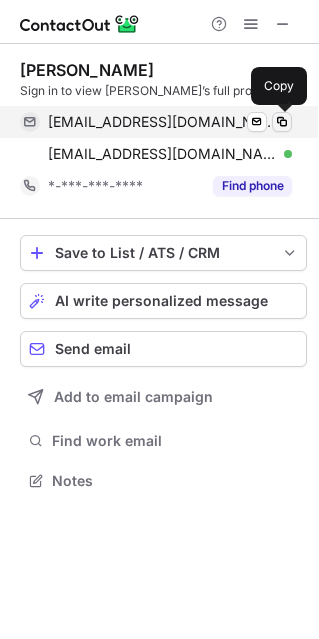 click at bounding box center [282, 122] 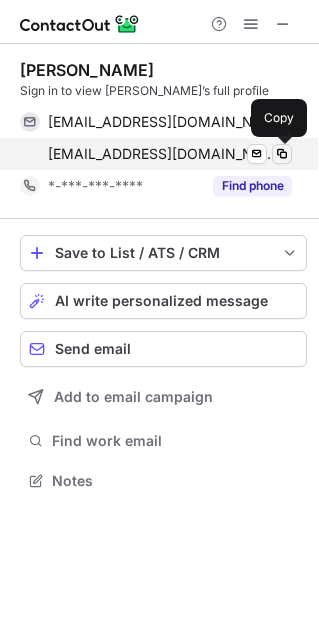 click at bounding box center (282, 154) 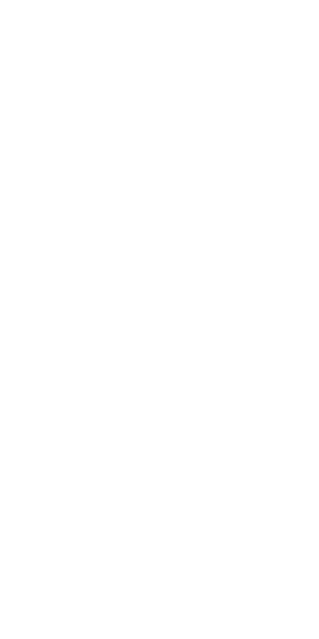 scroll, scrollTop: 0, scrollLeft: 0, axis: both 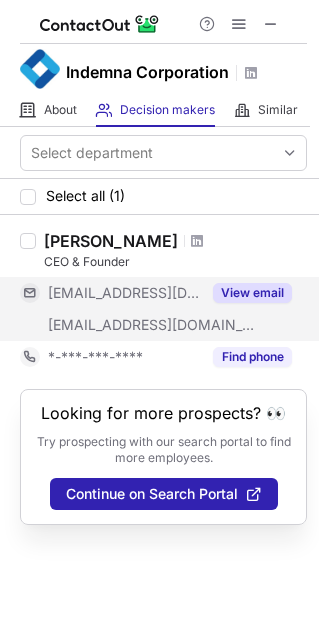 click on "View email" at bounding box center (252, 293) 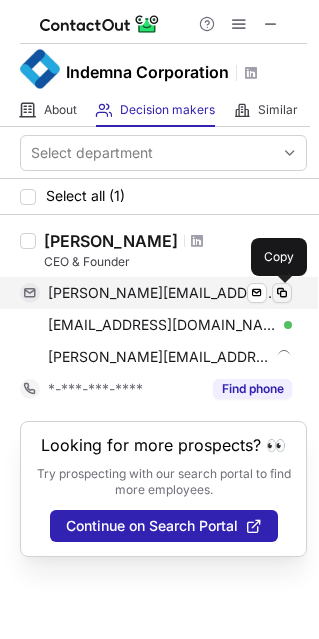 click at bounding box center (282, 293) 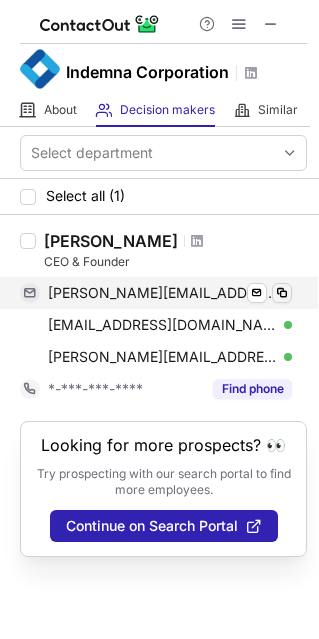click at bounding box center [282, 293] 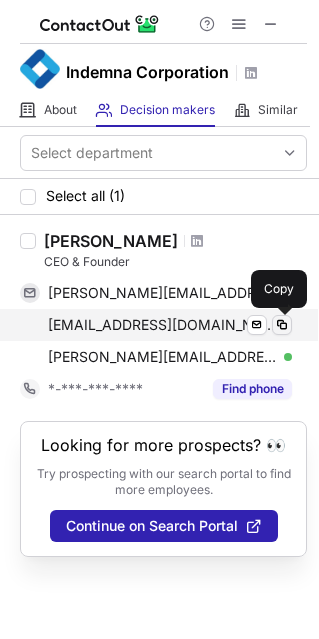 click at bounding box center [282, 325] 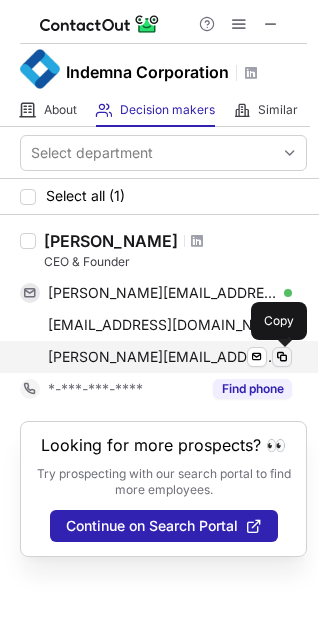 click at bounding box center [282, 357] 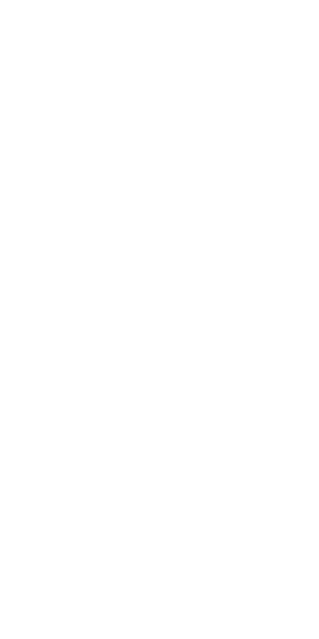 scroll, scrollTop: 0, scrollLeft: 0, axis: both 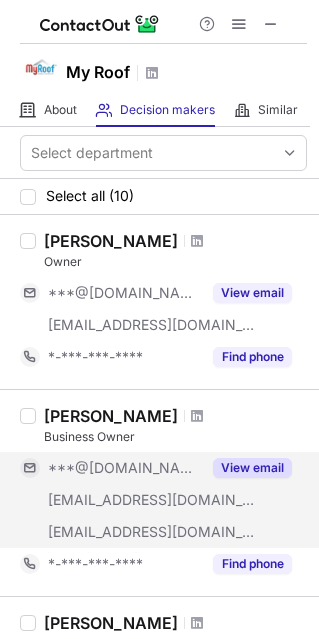 click on "View email" at bounding box center (252, 468) 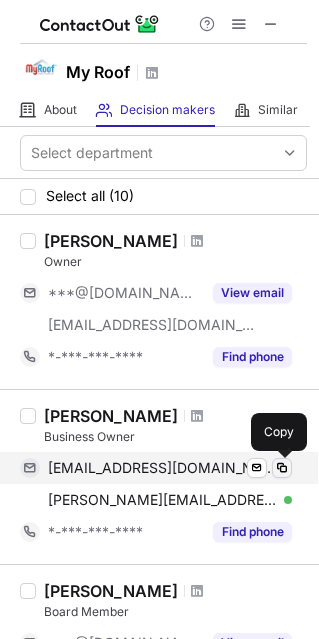 click at bounding box center (282, 468) 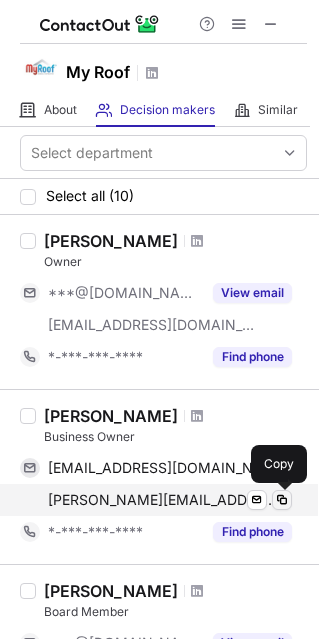 click at bounding box center (282, 500) 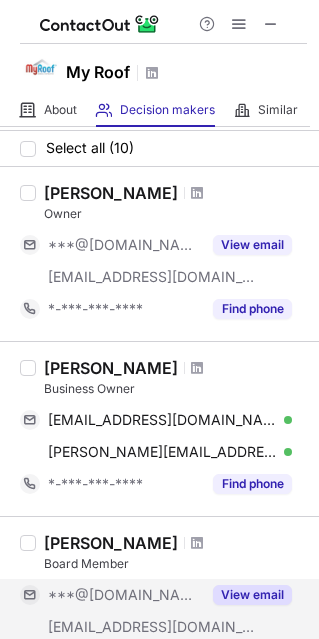scroll, scrollTop: 0, scrollLeft: 0, axis: both 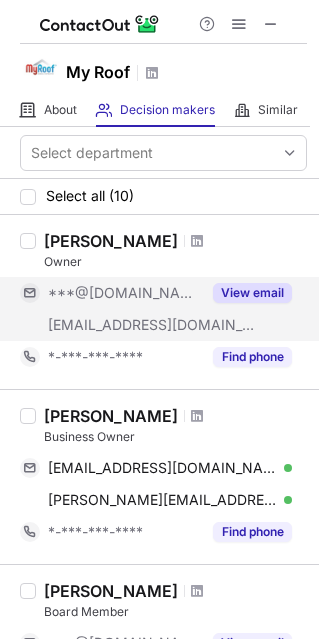 click on "View email" at bounding box center [252, 293] 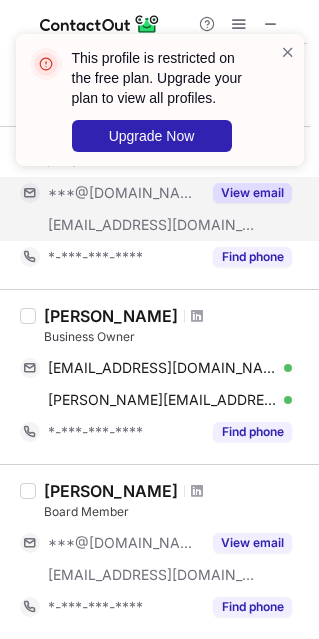scroll, scrollTop: 0, scrollLeft: 0, axis: both 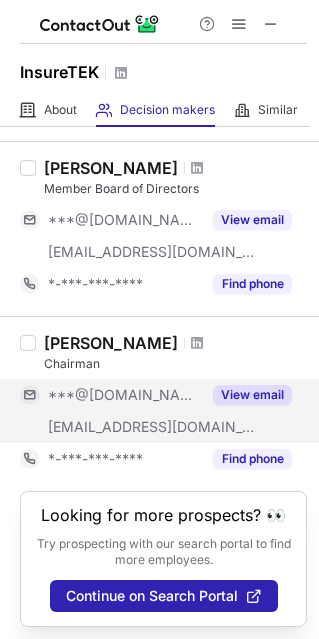 click on "View email" at bounding box center [252, 395] 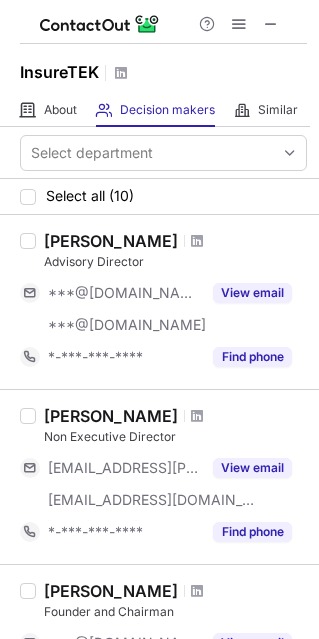 scroll, scrollTop: 148, scrollLeft: 0, axis: vertical 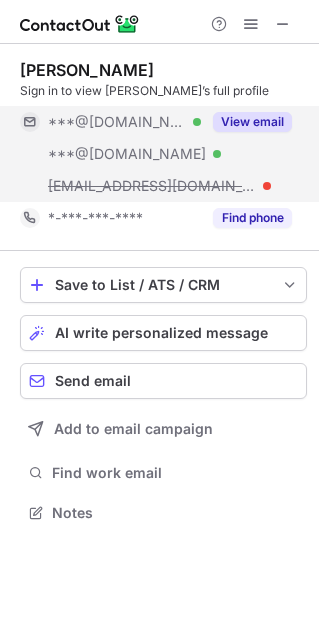 click on "View email" at bounding box center [252, 122] 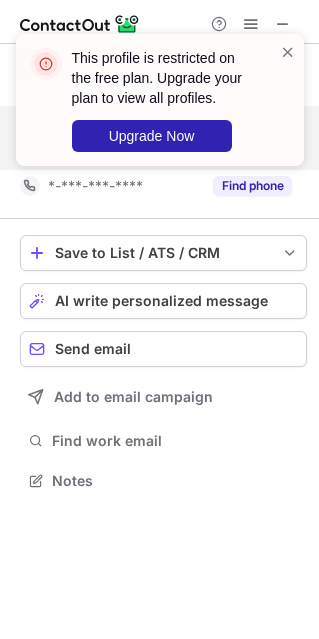 scroll, scrollTop: 466, scrollLeft: 319, axis: both 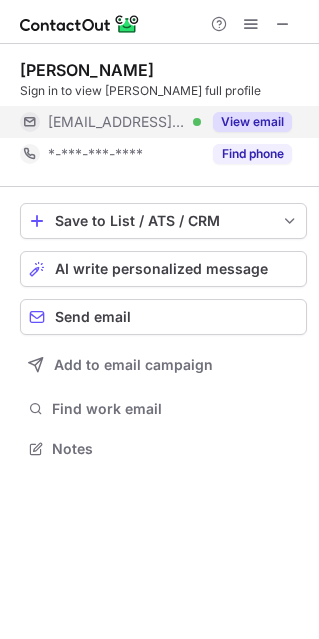 click on "View email" at bounding box center (252, 122) 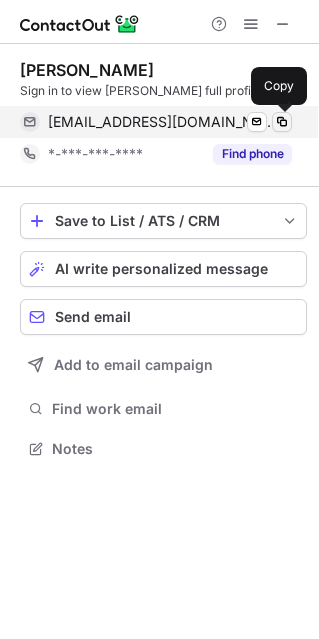 click at bounding box center [282, 122] 